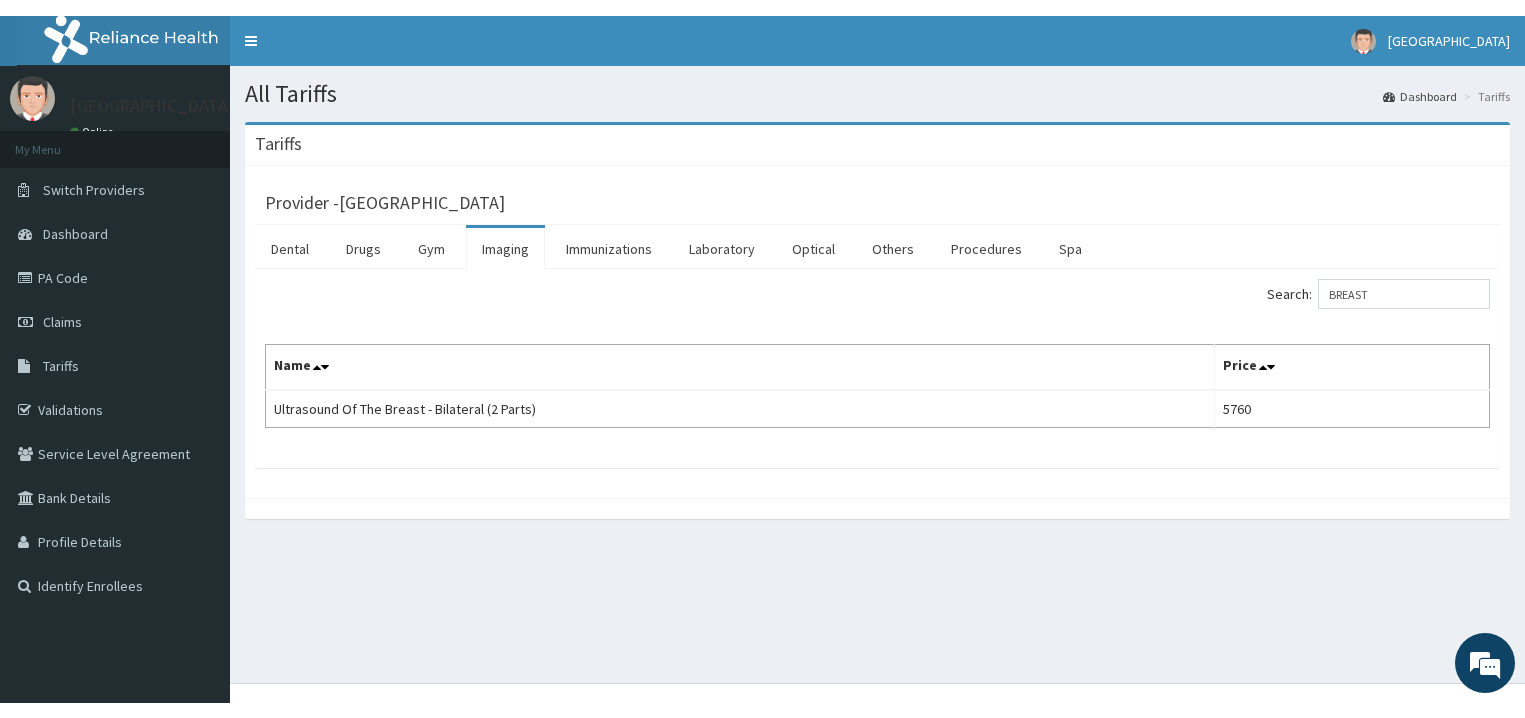 scroll, scrollTop: 0, scrollLeft: 0, axis: both 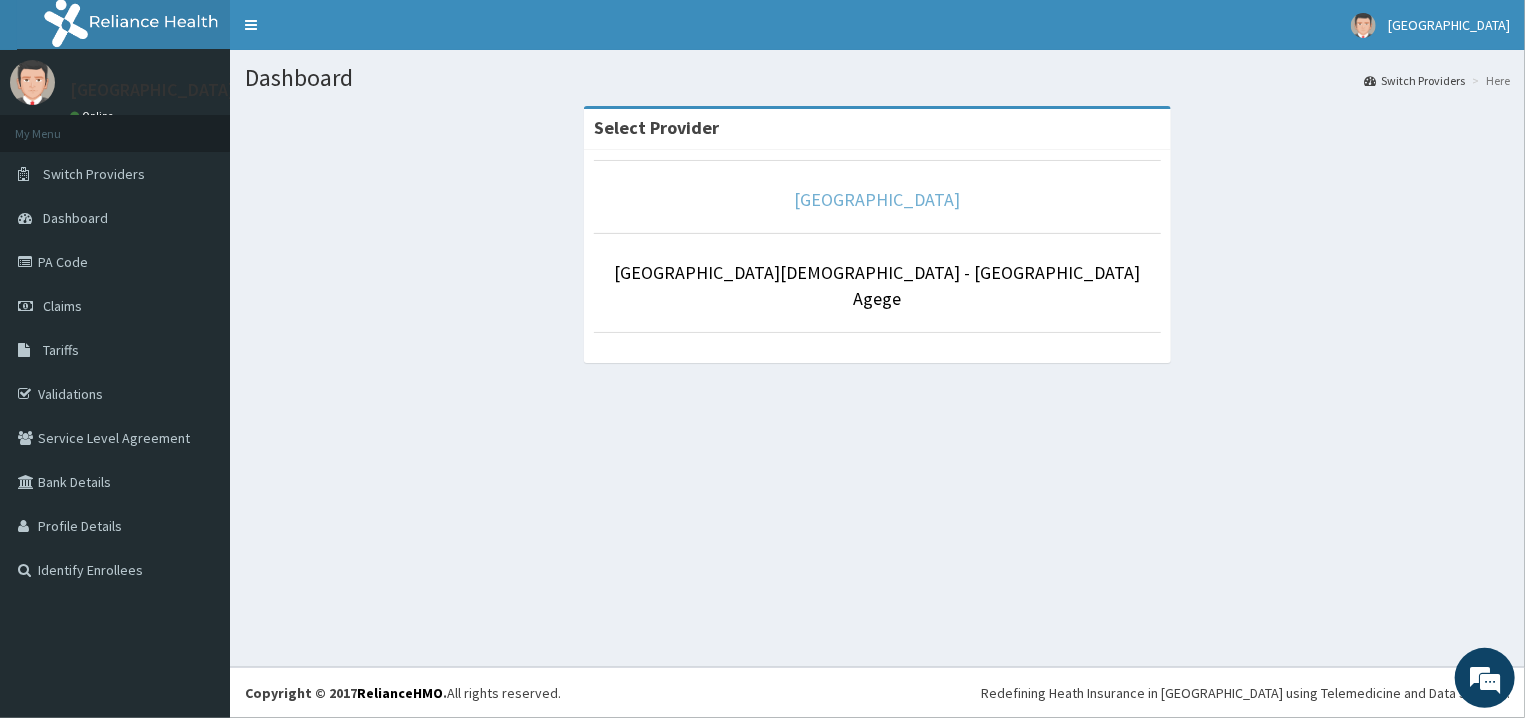 click on "[GEOGRAPHIC_DATA]" at bounding box center (878, 199) 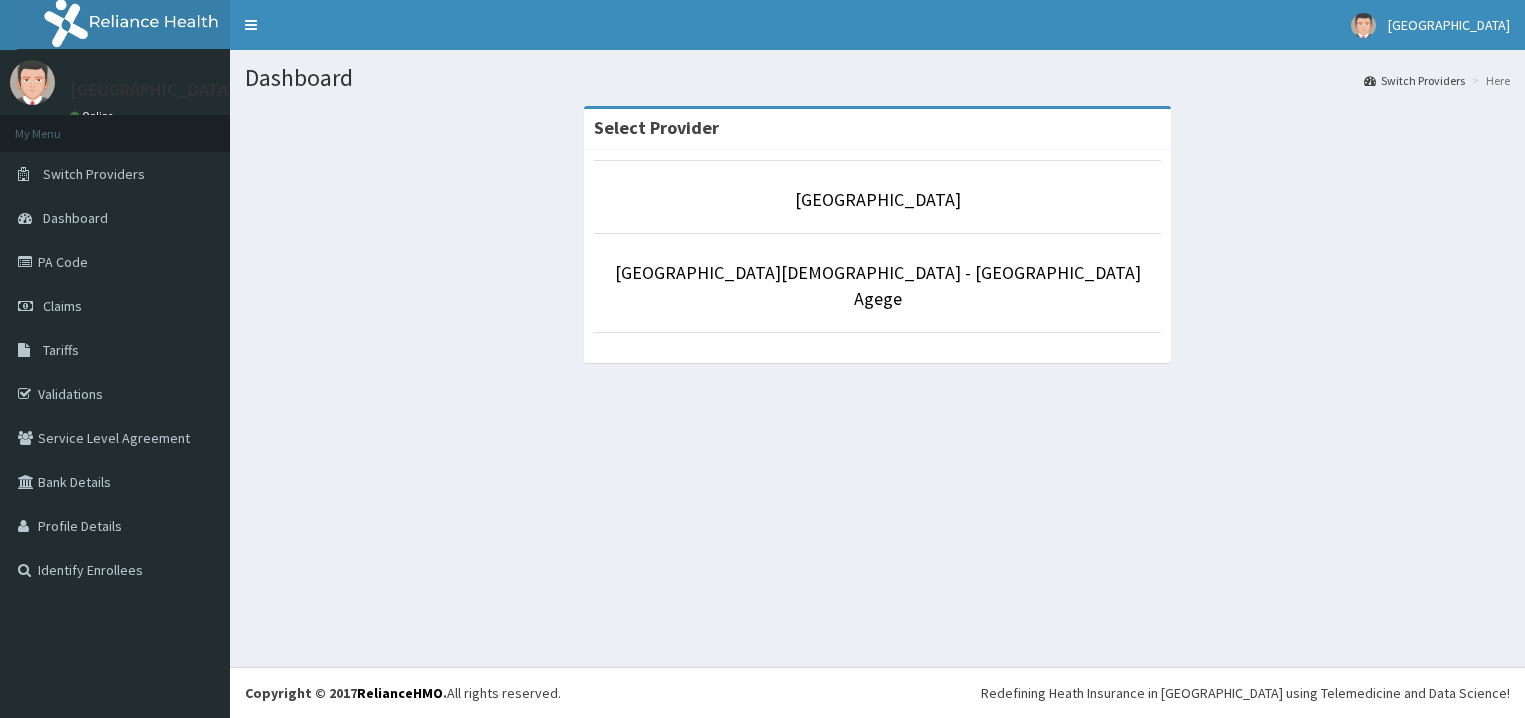 scroll, scrollTop: 0, scrollLeft: 0, axis: both 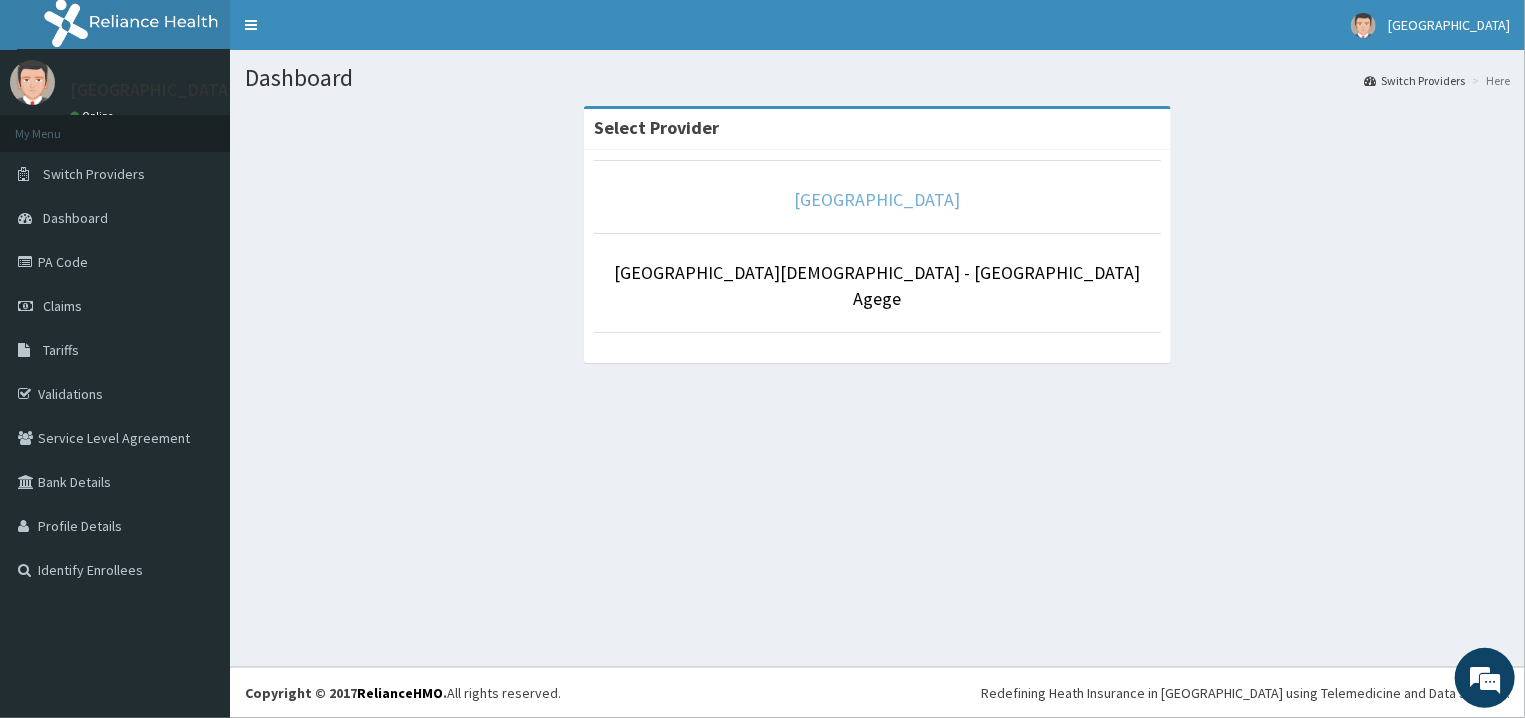 click on "[GEOGRAPHIC_DATA]" at bounding box center [878, 199] 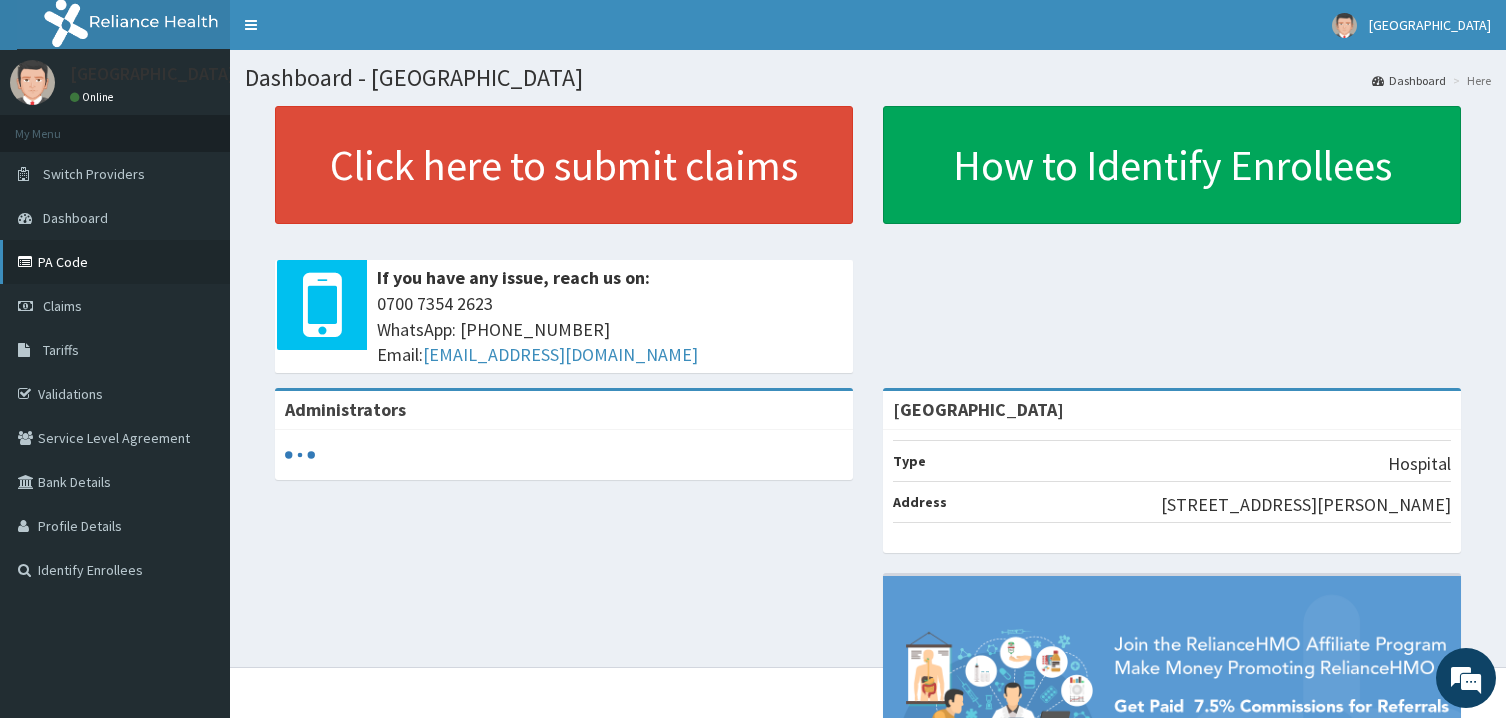 scroll, scrollTop: 0, scrollLeft: 0, axis: both 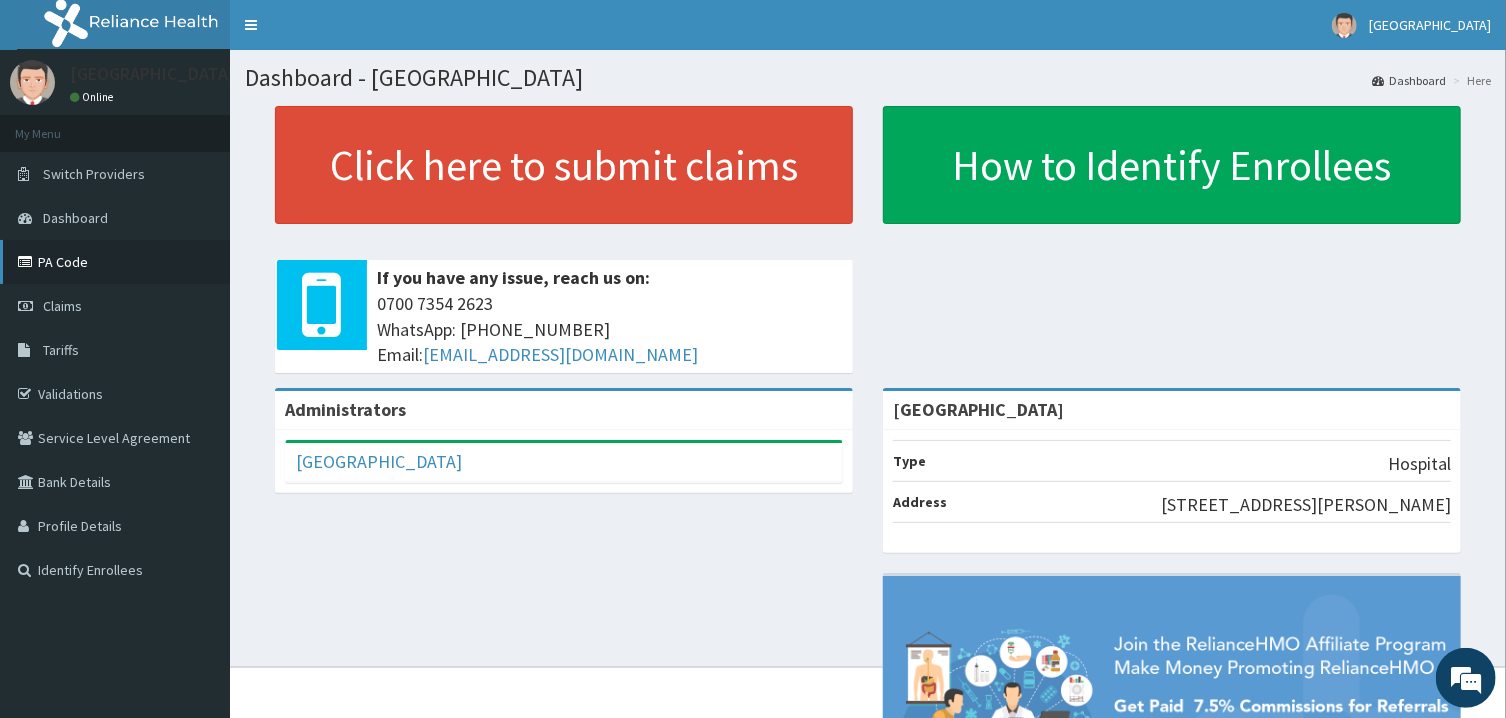 click on "PA Code" at bounding box center [115, 262] 